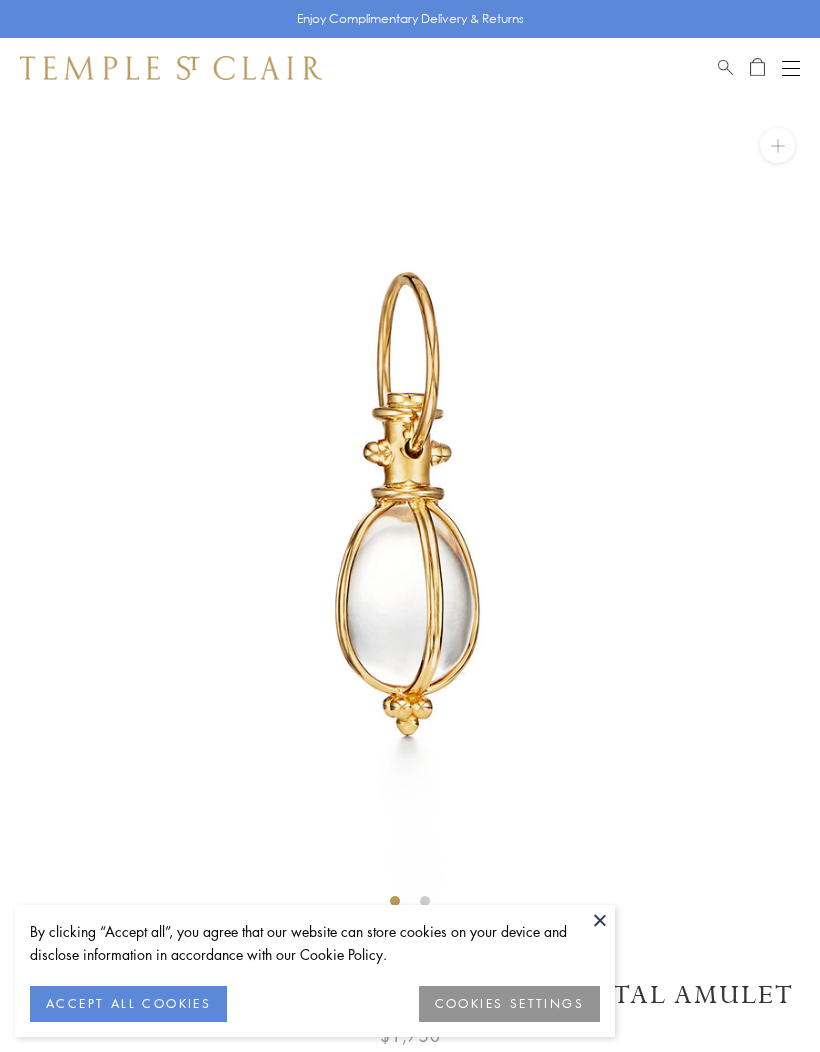 scroll, scrollTop: 70, scrollLeft: 0, axis: vertical 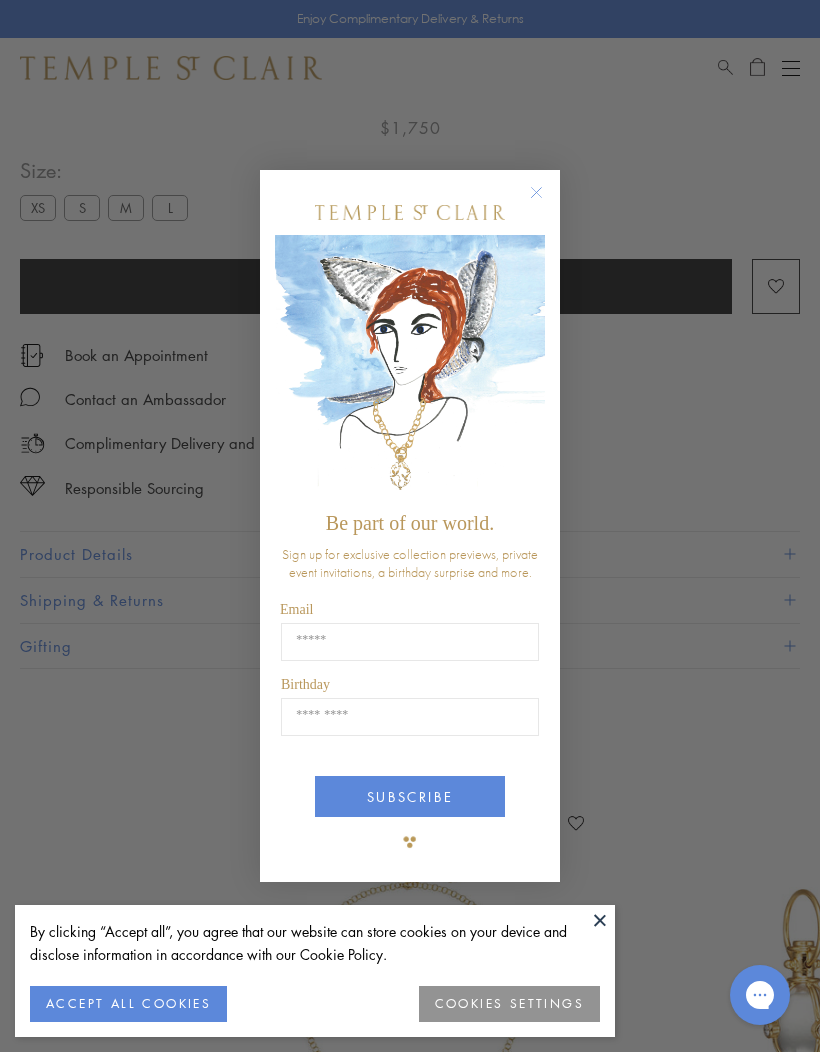 click on "Close dialog" at bounding box center [546, 202] 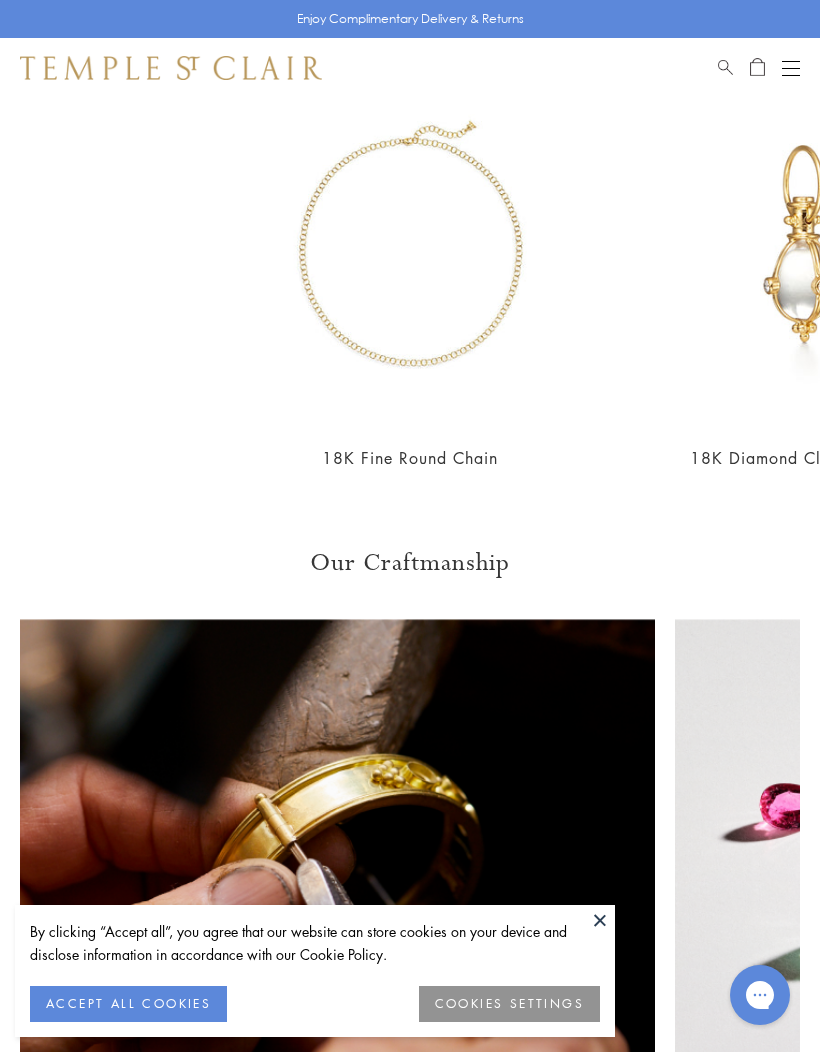 scroll, scrollTop: 1748, scrollLeft: 0, axis: vertical 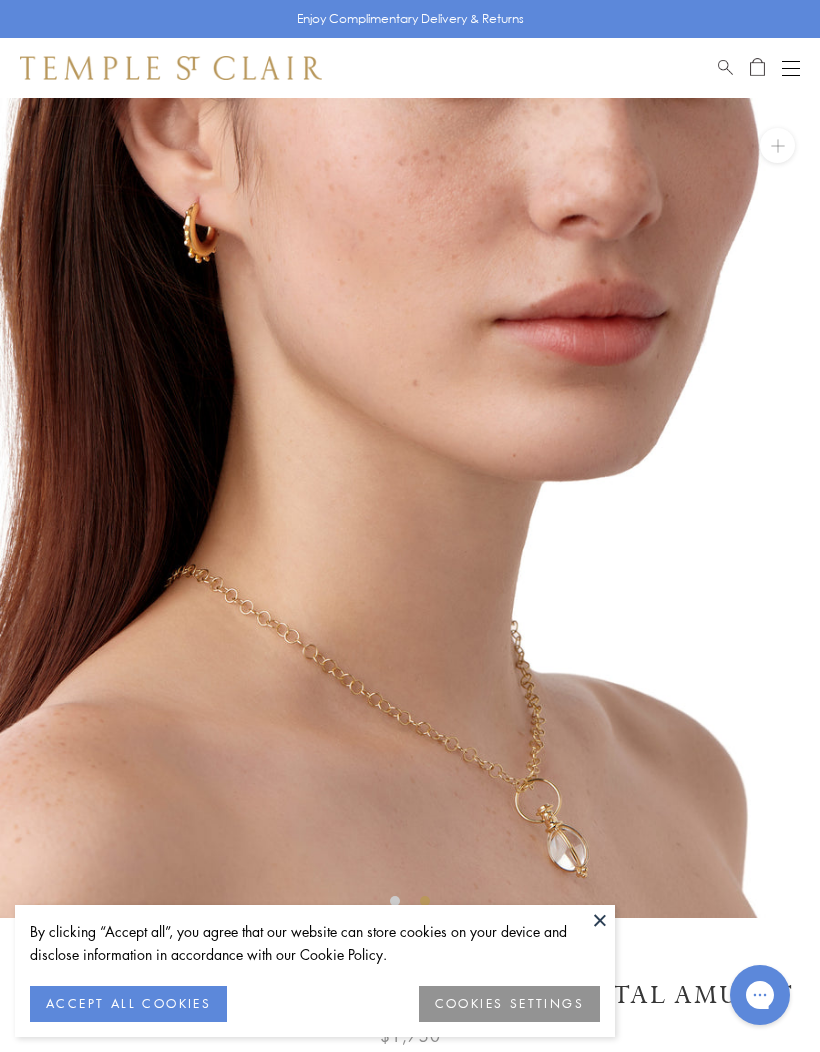 click at bounding box center (791, 68) 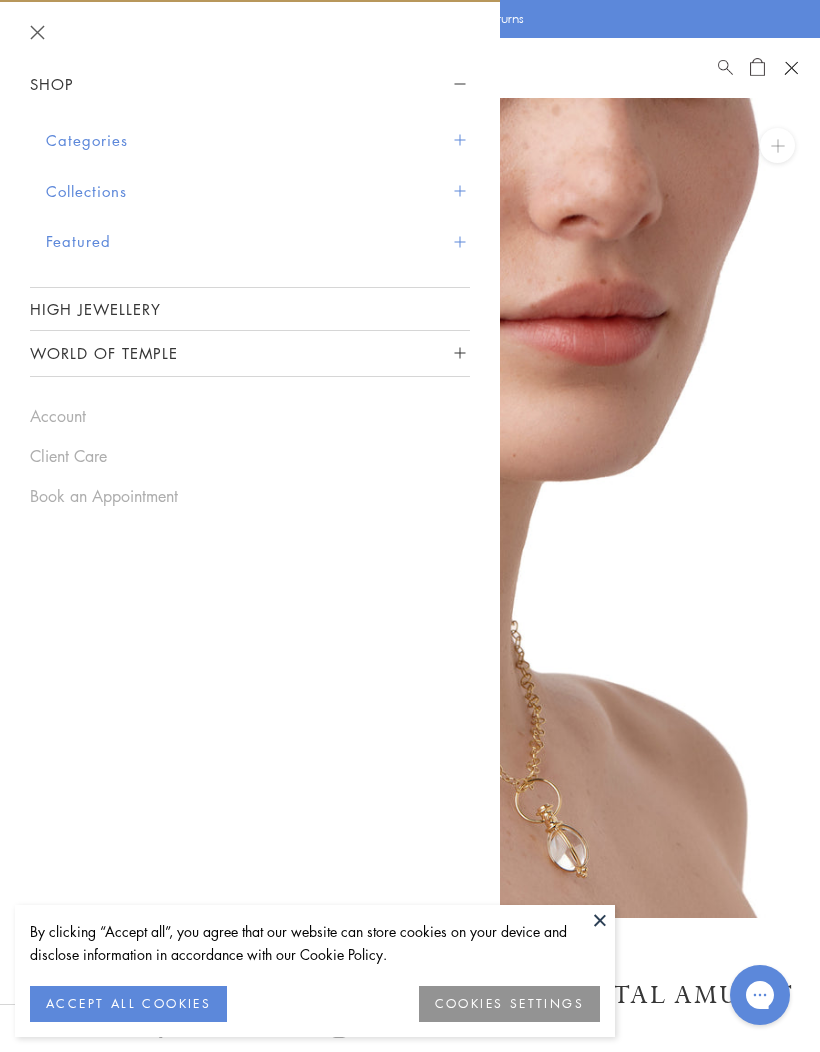 click on "Categories" at bounding box center [258, 140] 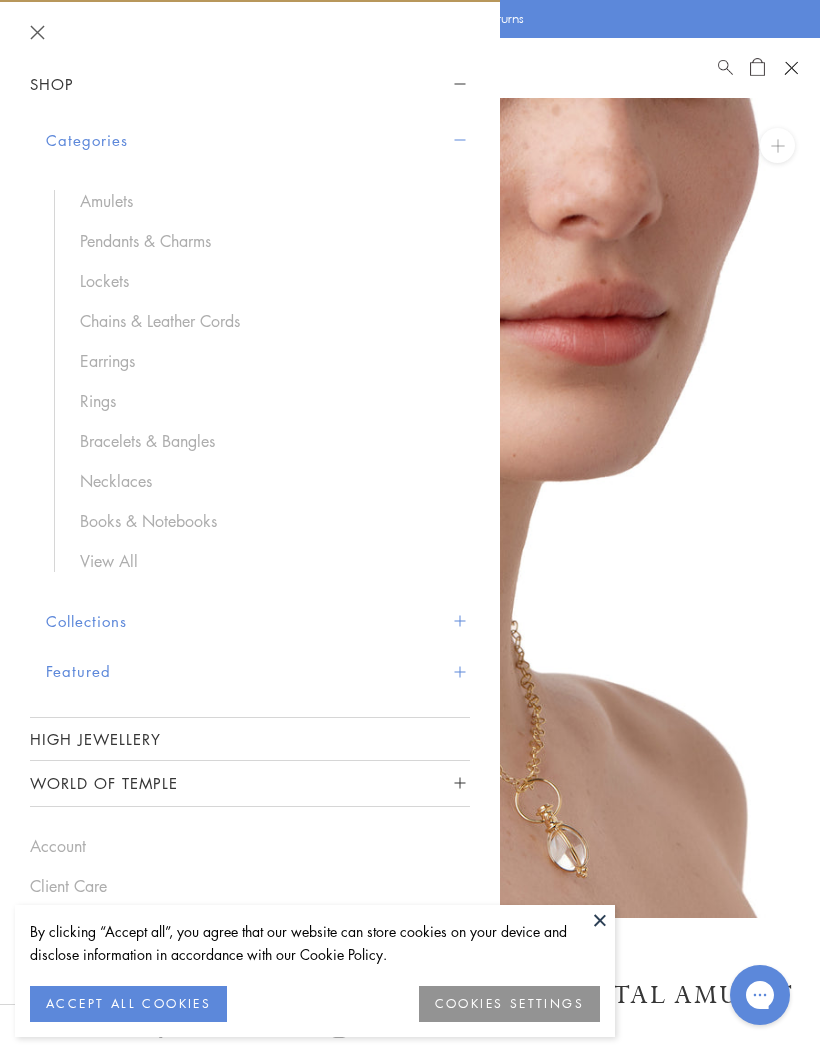 click on "Amulets" at bounding box center [265, 201] 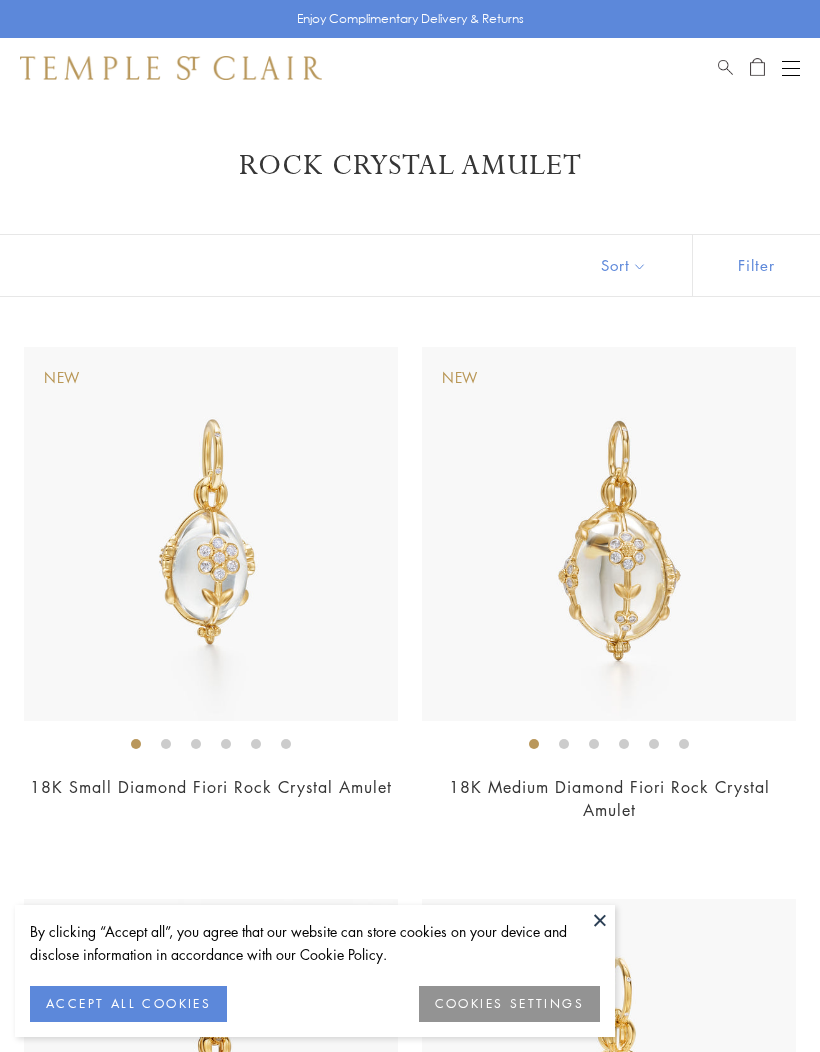 scroll, scrollTop: 0, scrollLeft: 0, axis: both 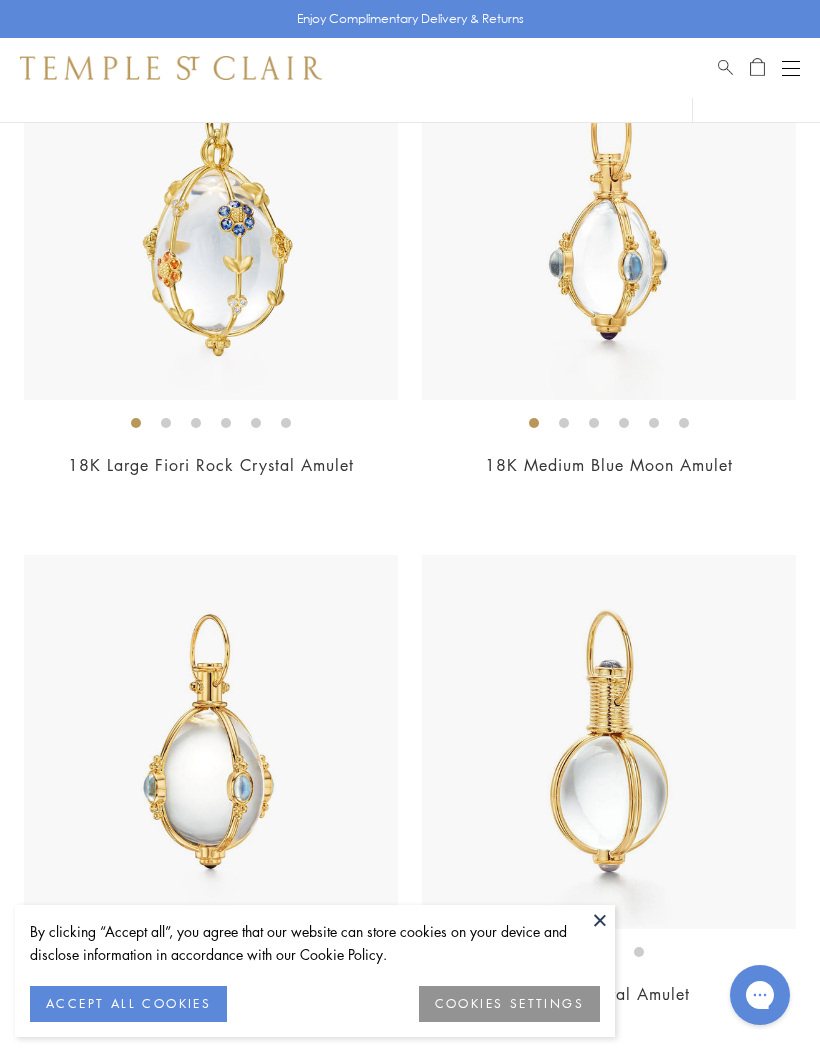 click on "18K Medium Blue Moon Amulet" at bounding box center (609, 465) 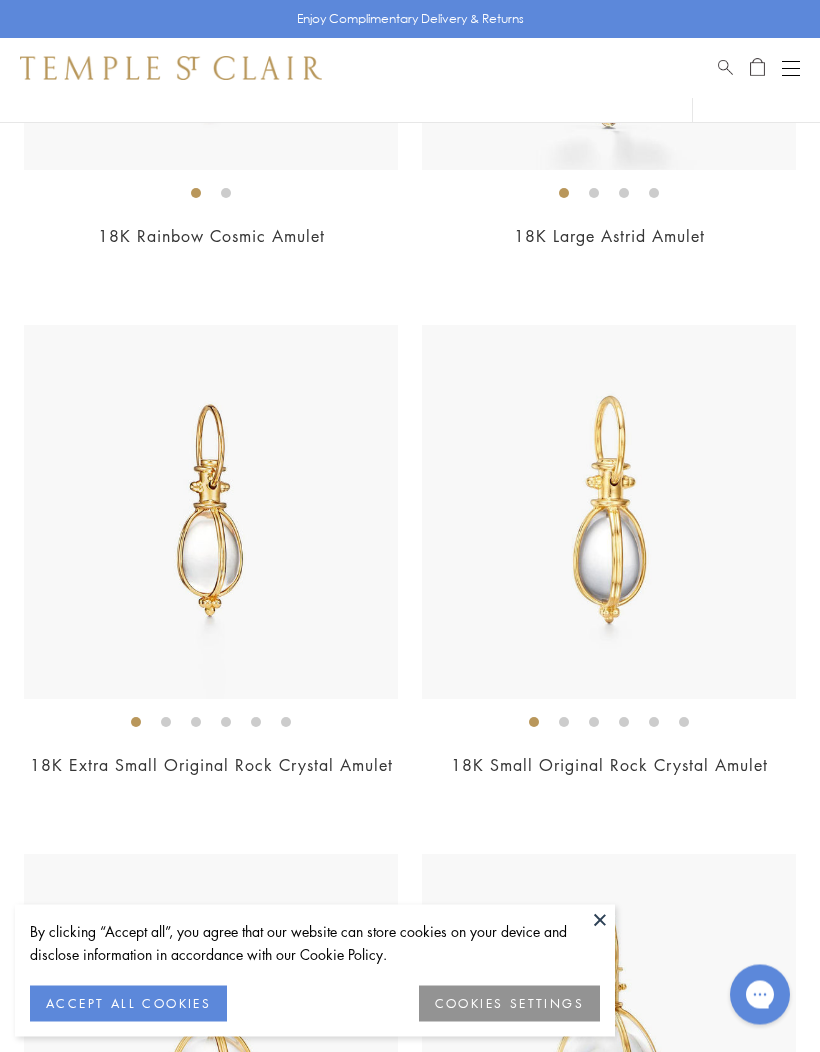 scroll, scrollTop: 8002, scrollLeft: 0, axis: vertical 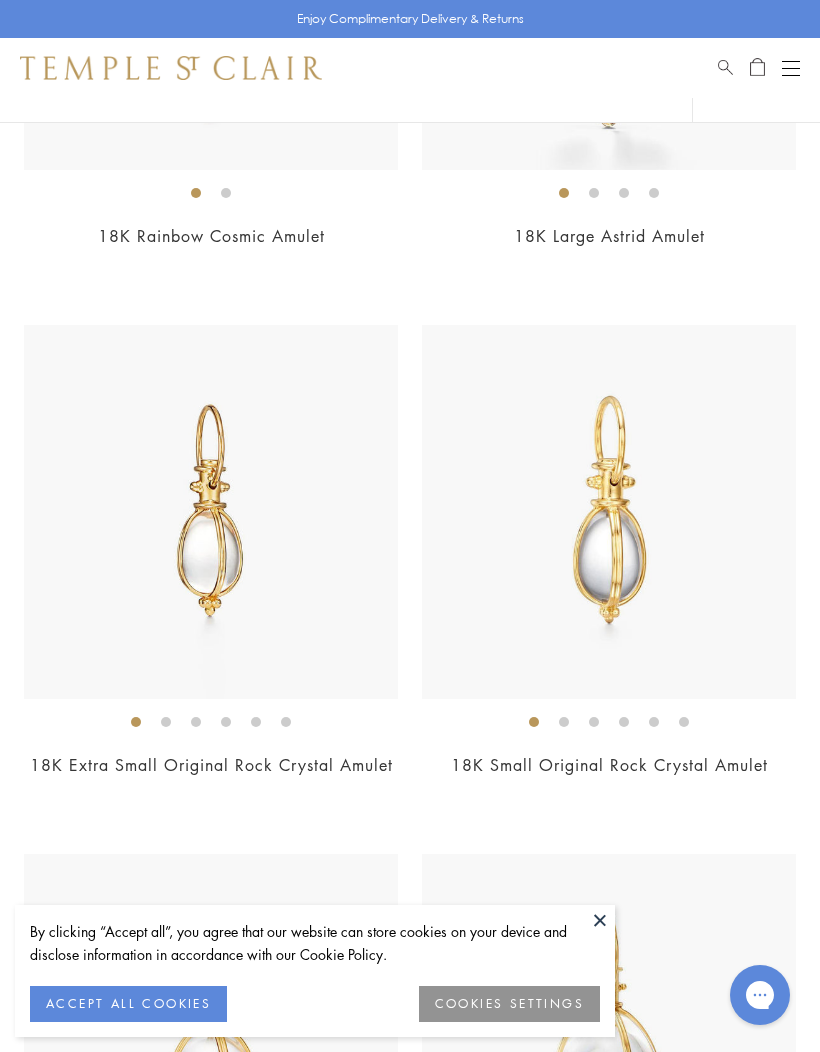 click on "18K Extra Small Original Rock Crystal Amulet" at bounding box center (211, 765) 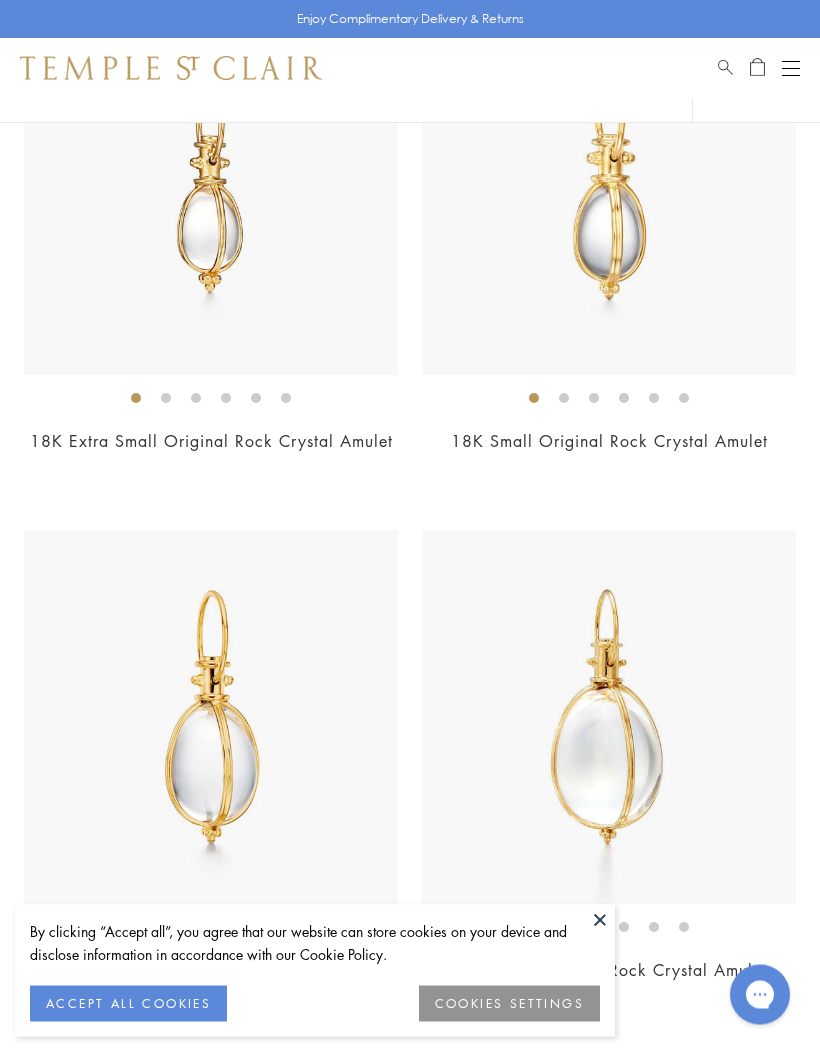 scroll, scrollTop: 8326, scrollLeft: 0, axis: vertical 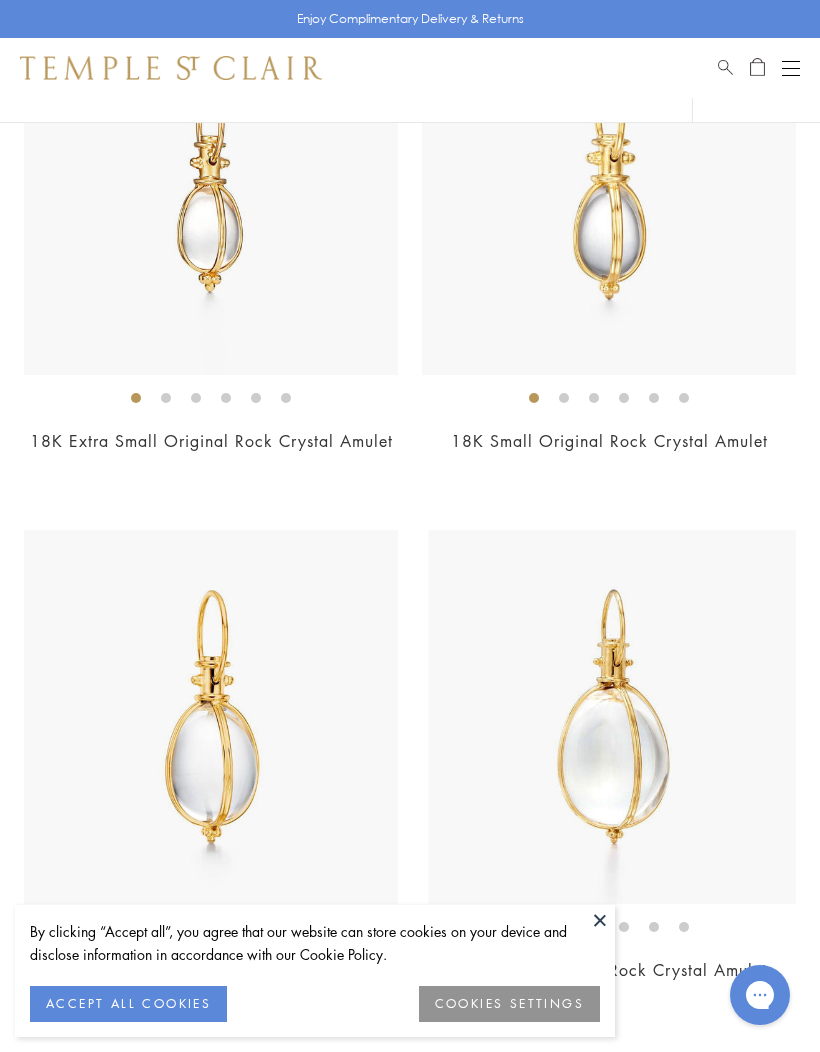 click at bounding box center [616, 717] 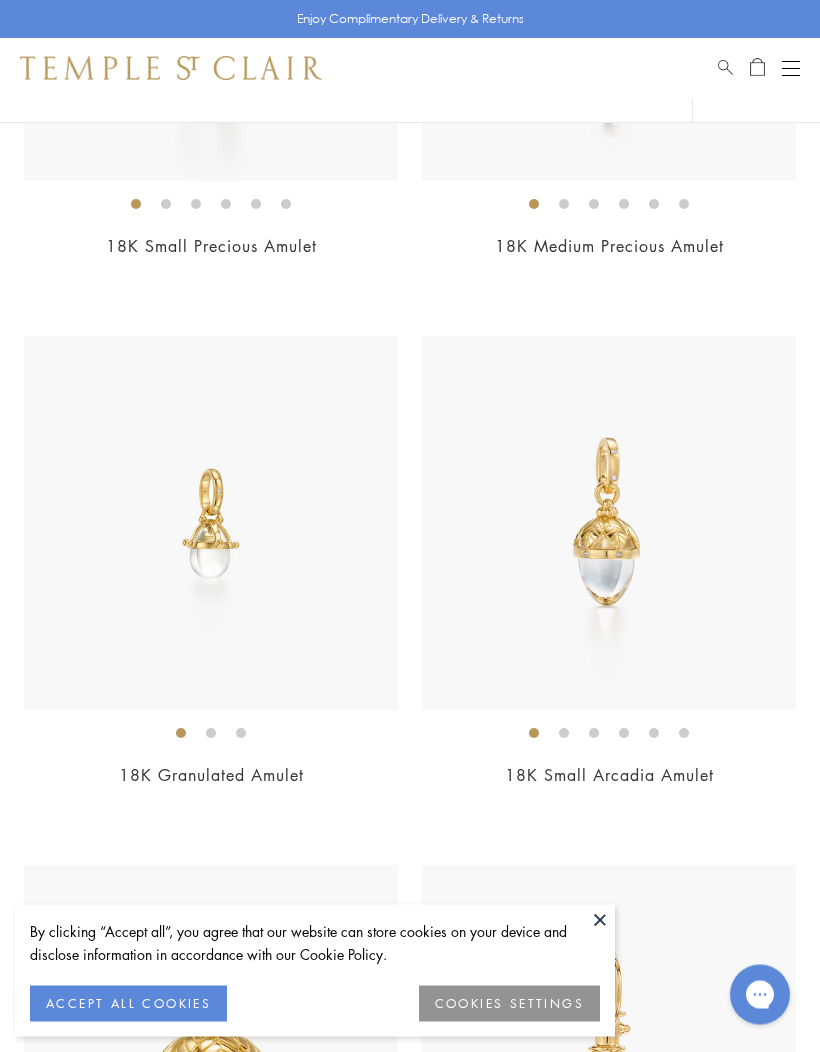 scroll, scrollTop: 11165, scrollLeft: 0, axis: vertical 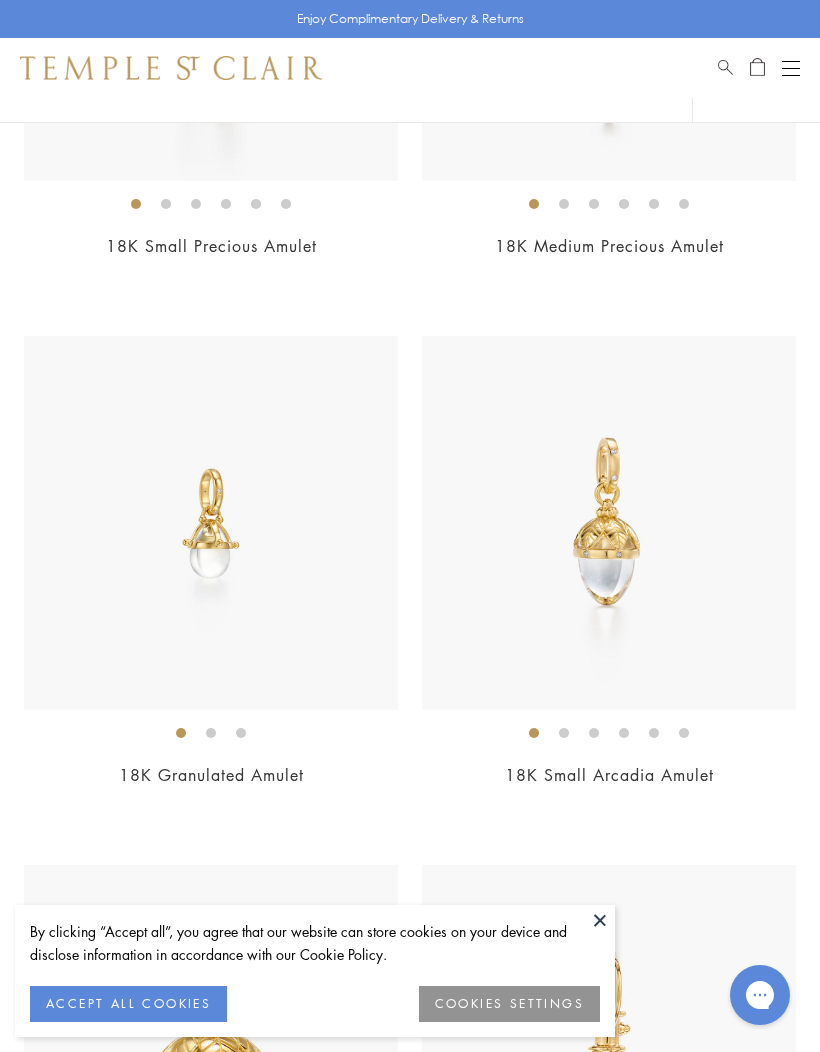 click at bounding box center [211, 523] 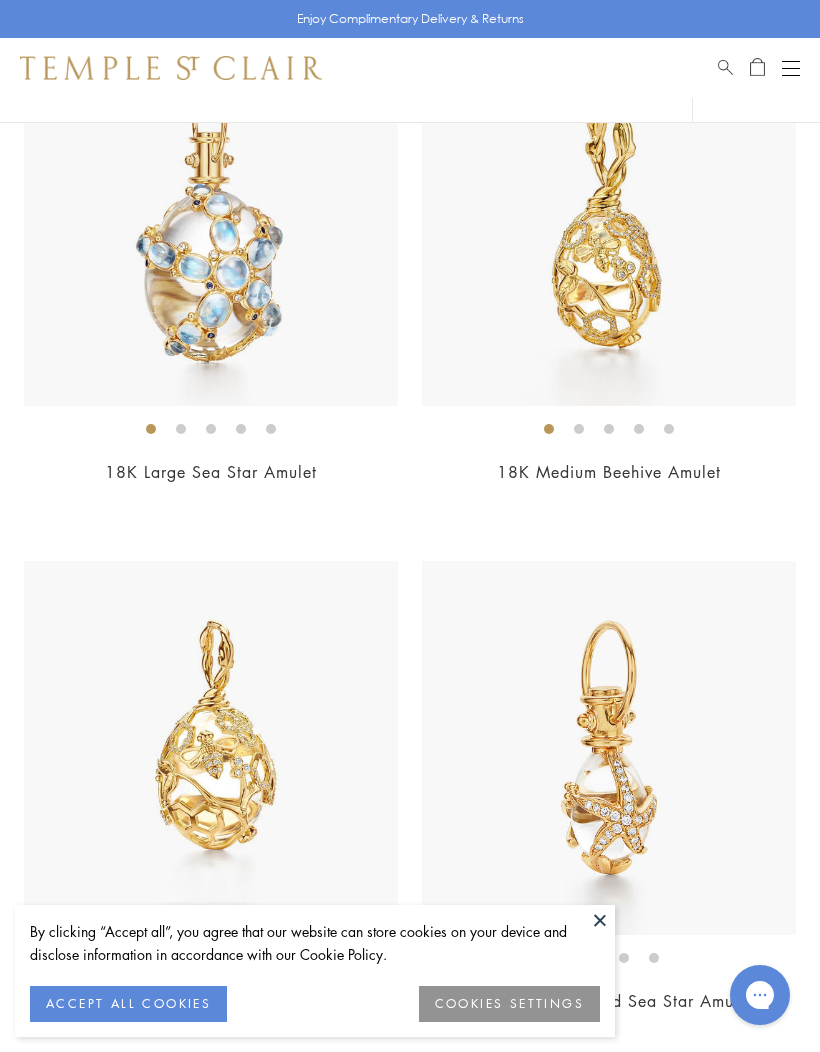 scroll, scrollTop: 15699, scrollLeft: 0, axis: vertical 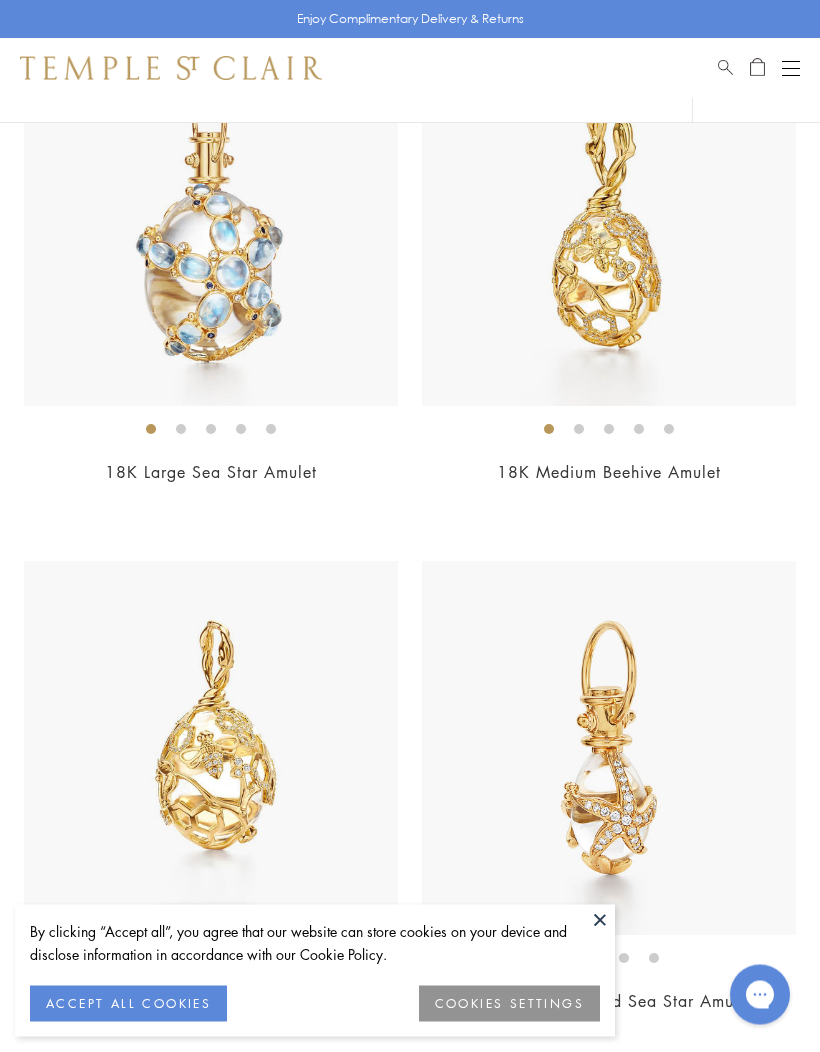 click on "18K Large Sea Star Amulet" at bounding box center [211, 473] 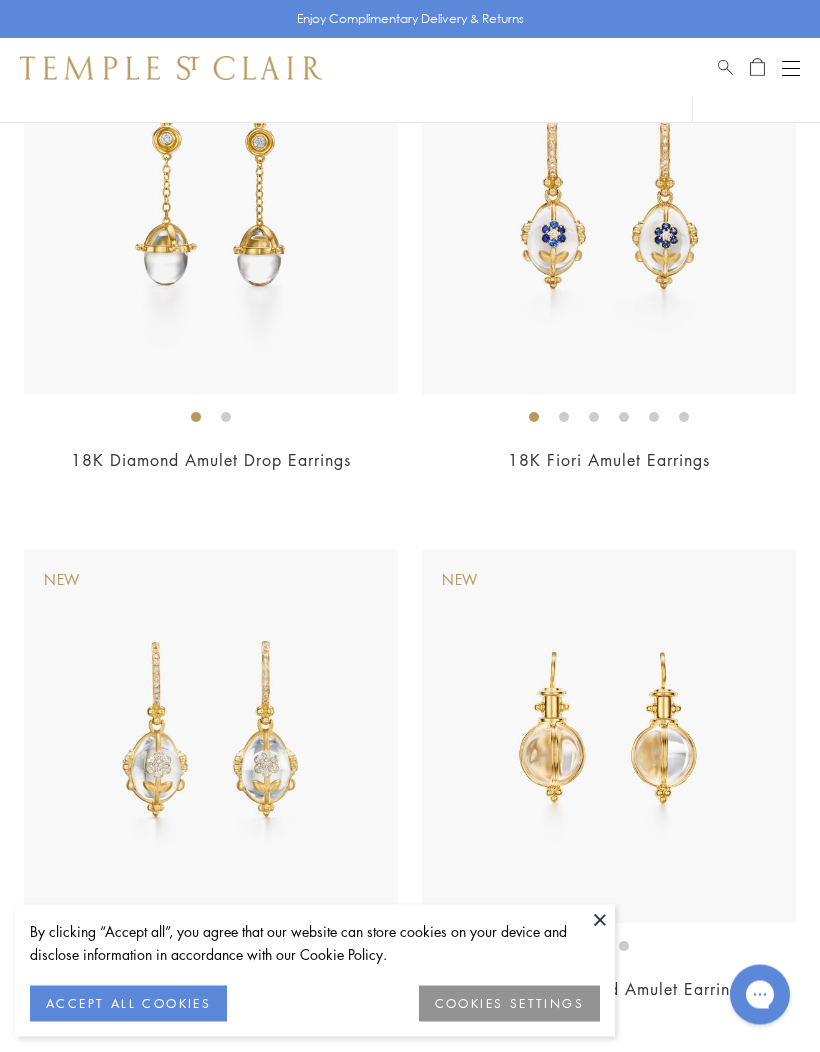 scroll, scrollTop: 17298, scrollLeft: 0, axis: vertical 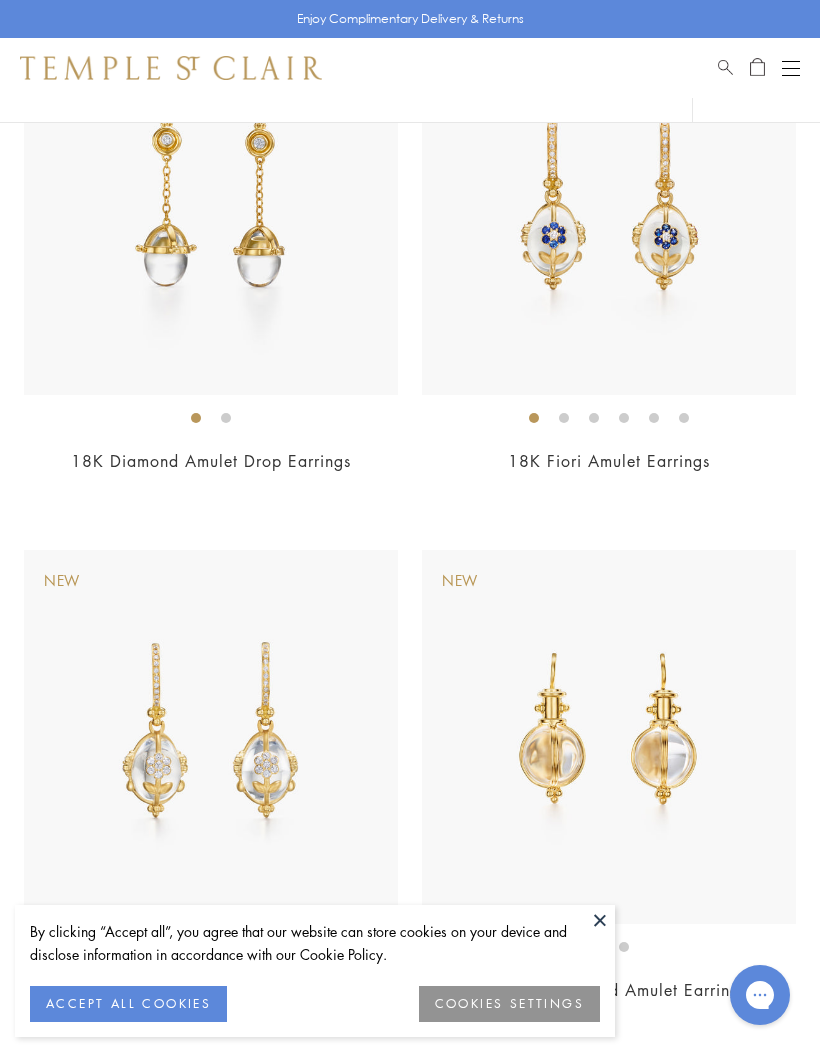 click at bounding box center (609, 737) 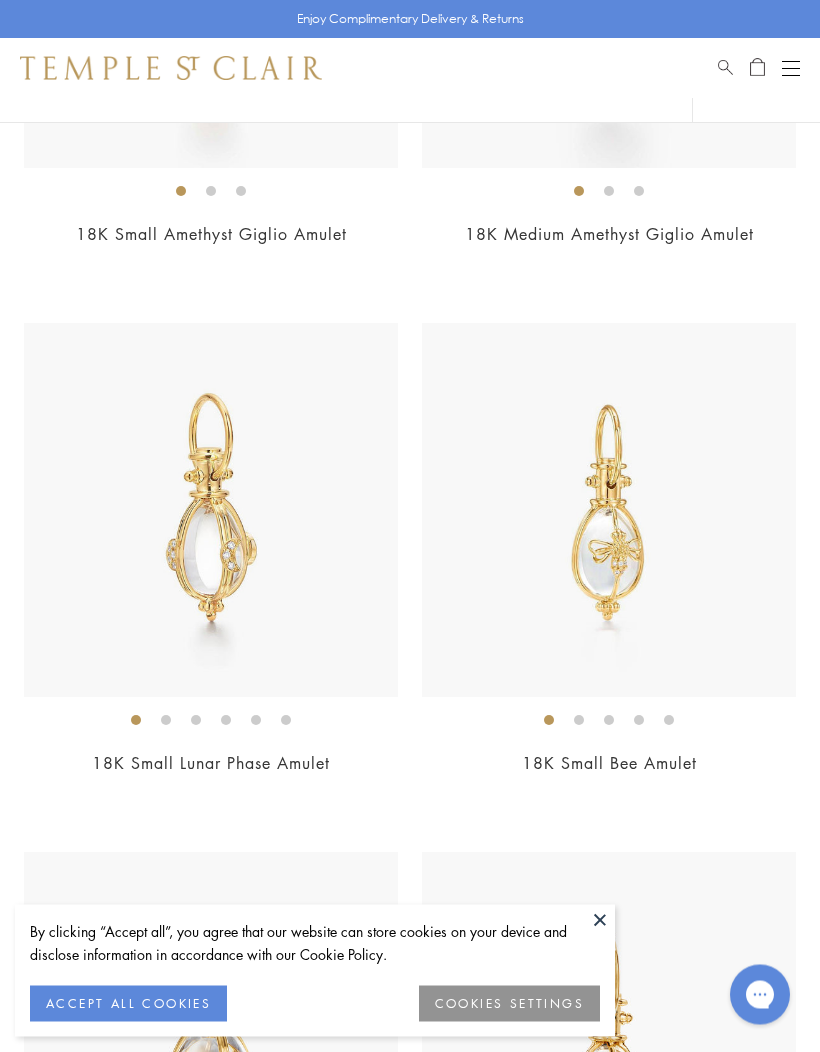 scroll, scrollTop: 13264, scrollLeft: 0, axis: vertical 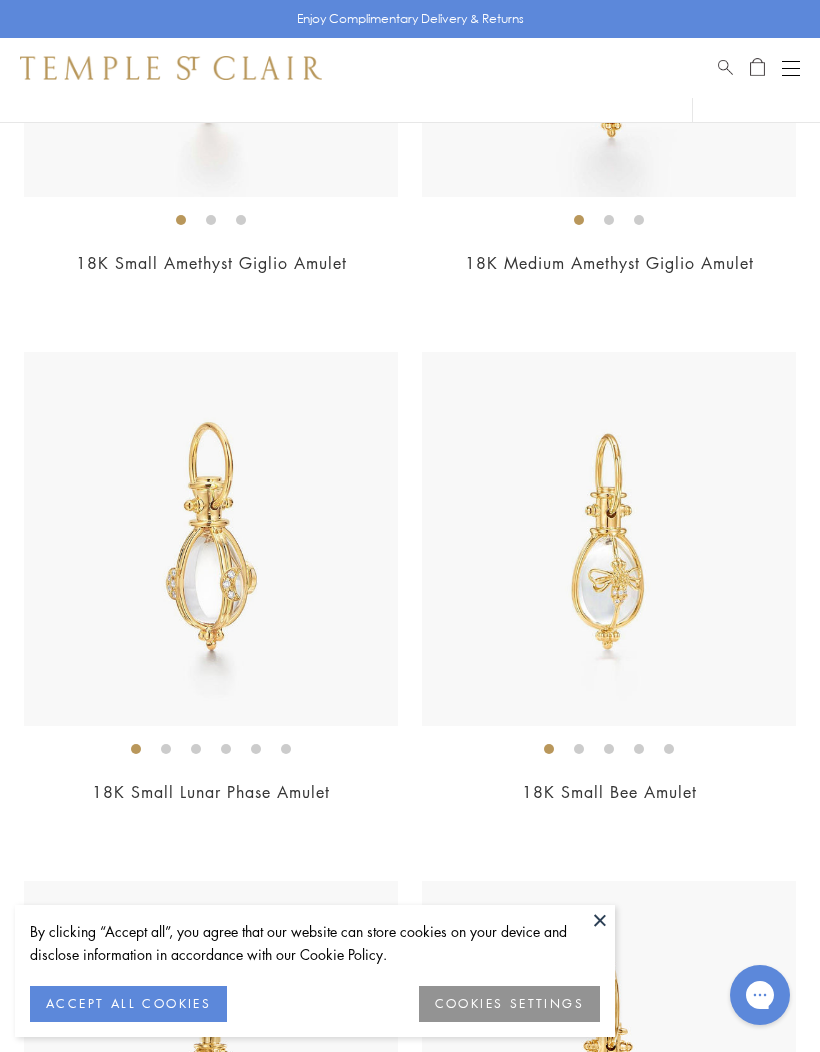 click at bounding box center (791, 61) 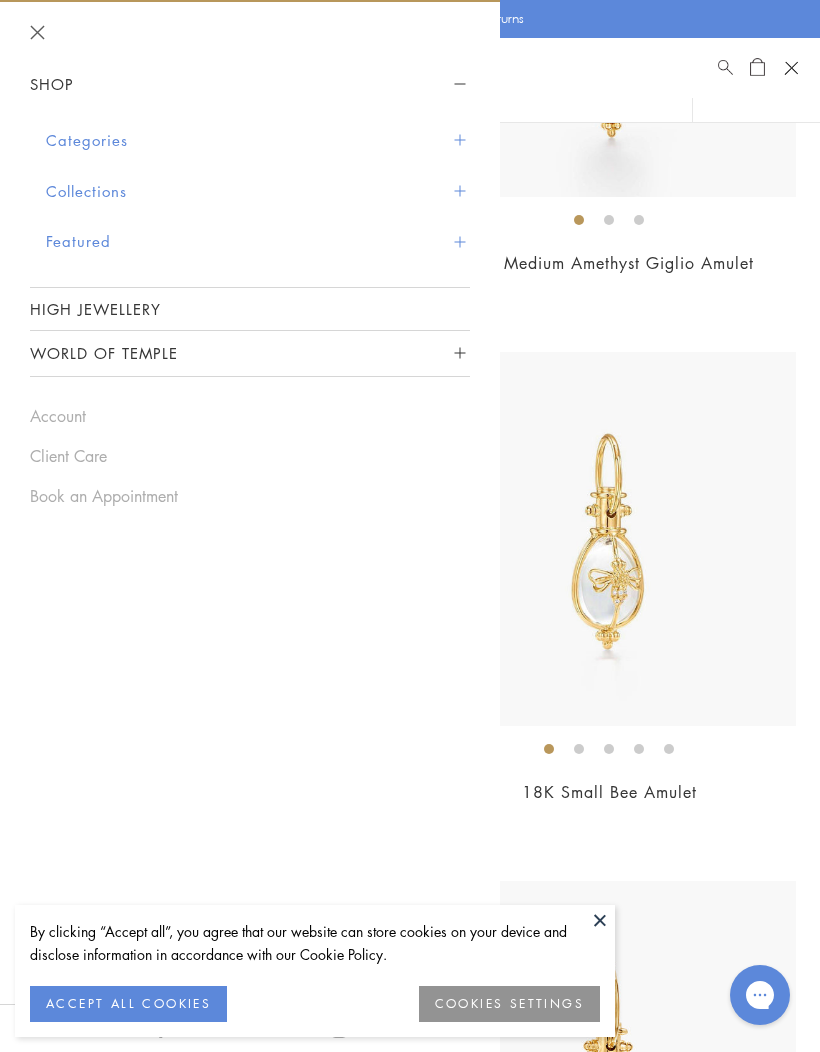 click on "Categories" at bounding box center [258, 140] 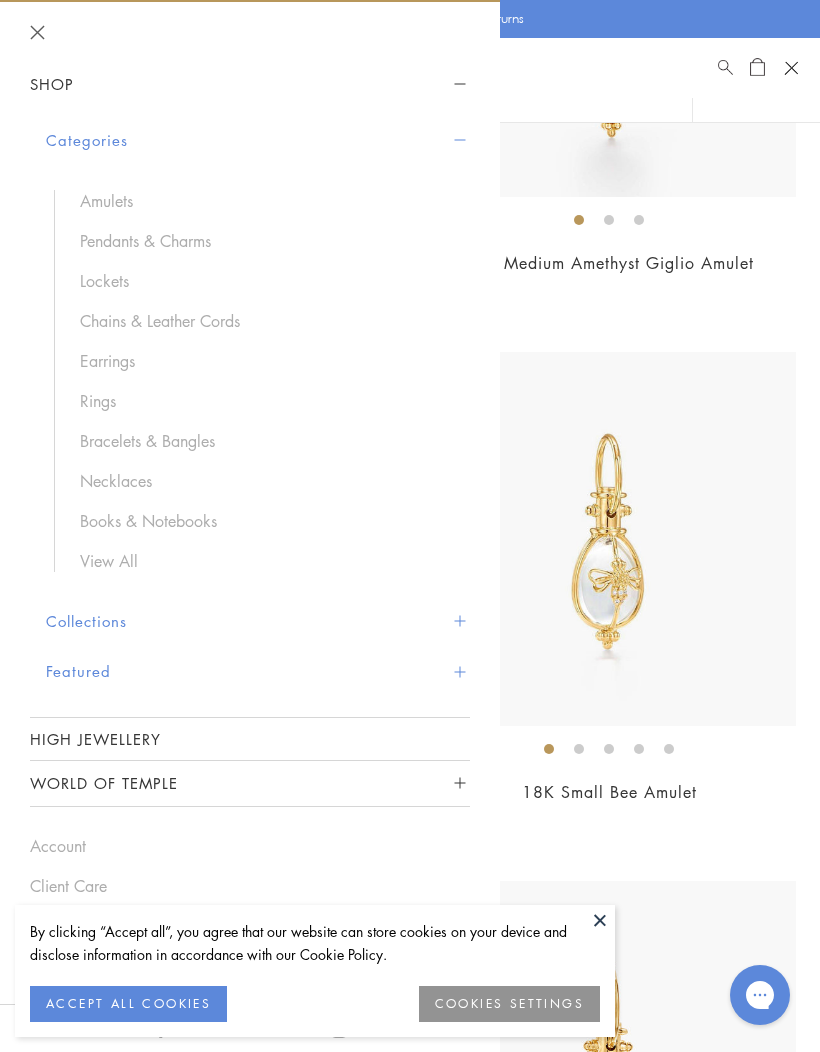 click on "Pendants & Charms" at bounding box center (265, 241) 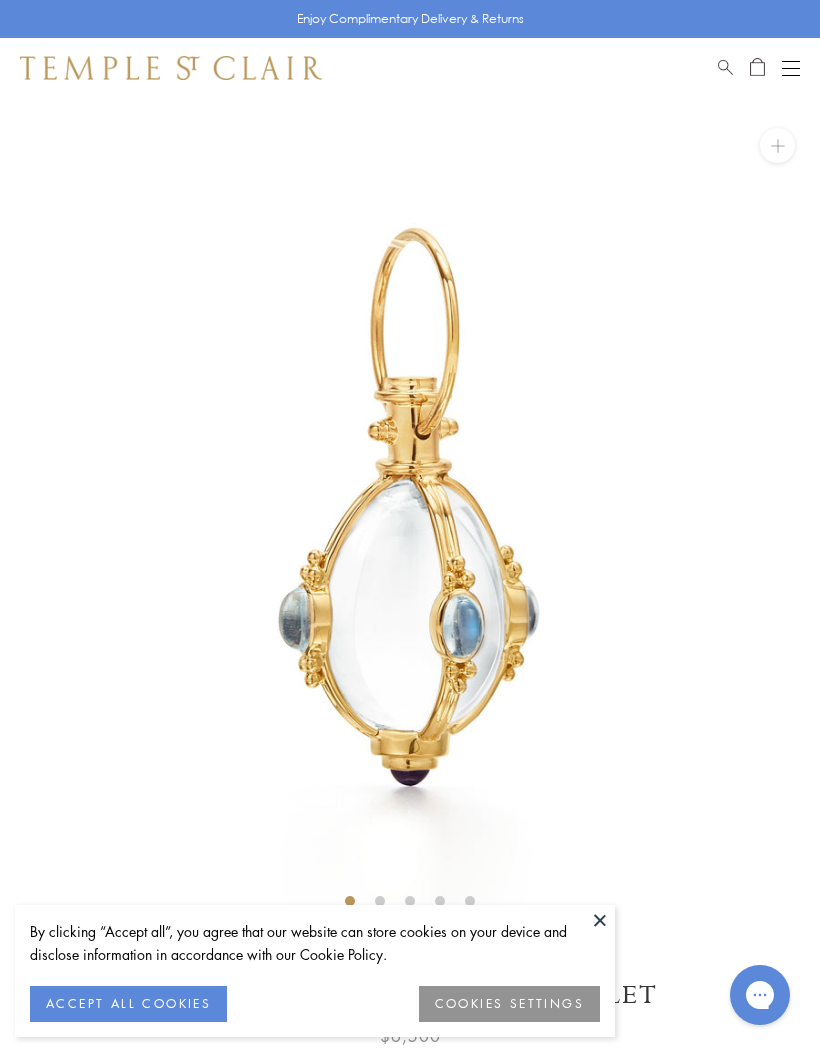 scroll, scrollTop: 0, scrollLeft: 0, axis: both 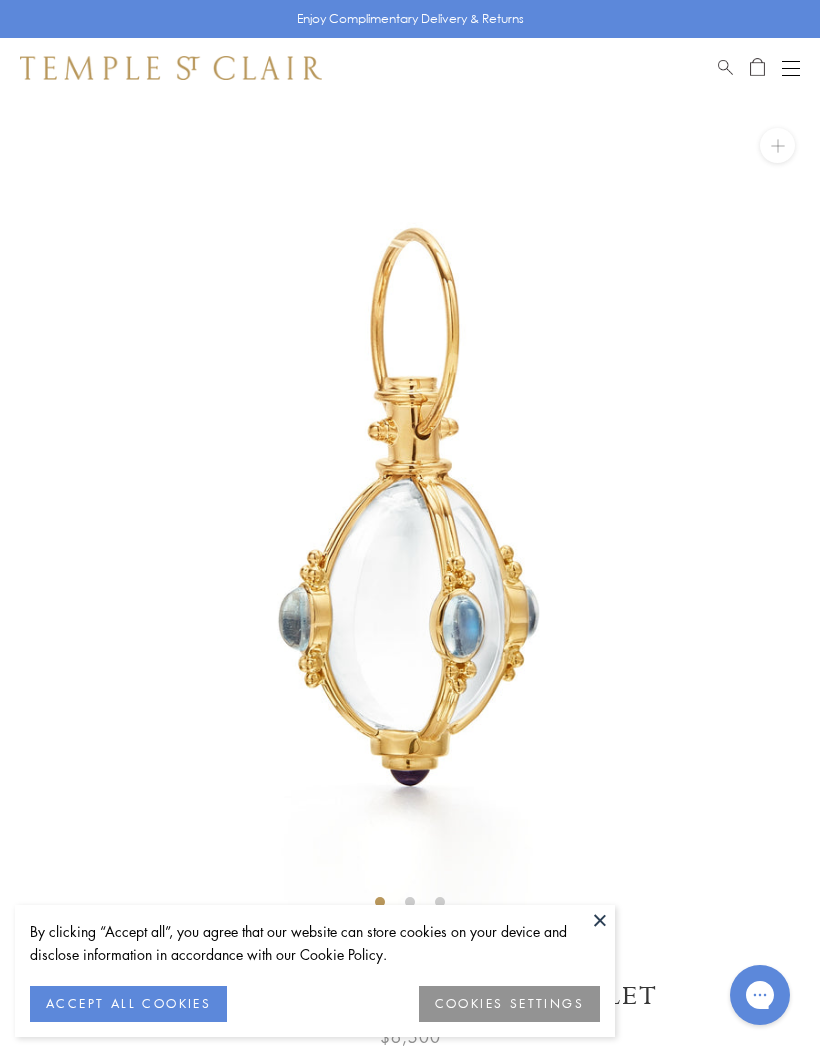click on "ACCEPT ALL COOKIES" at bounding box center [128, 1004] 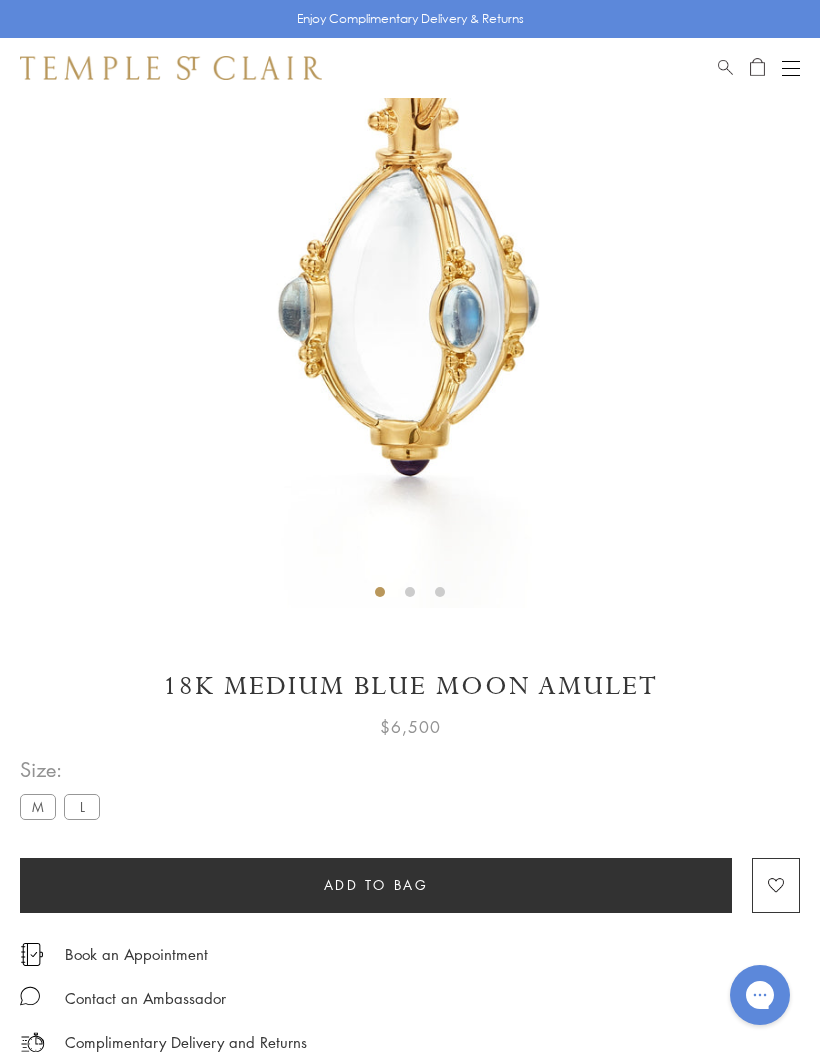 scroll, scrollTop: 0, scrollLeft: 0, axis: both 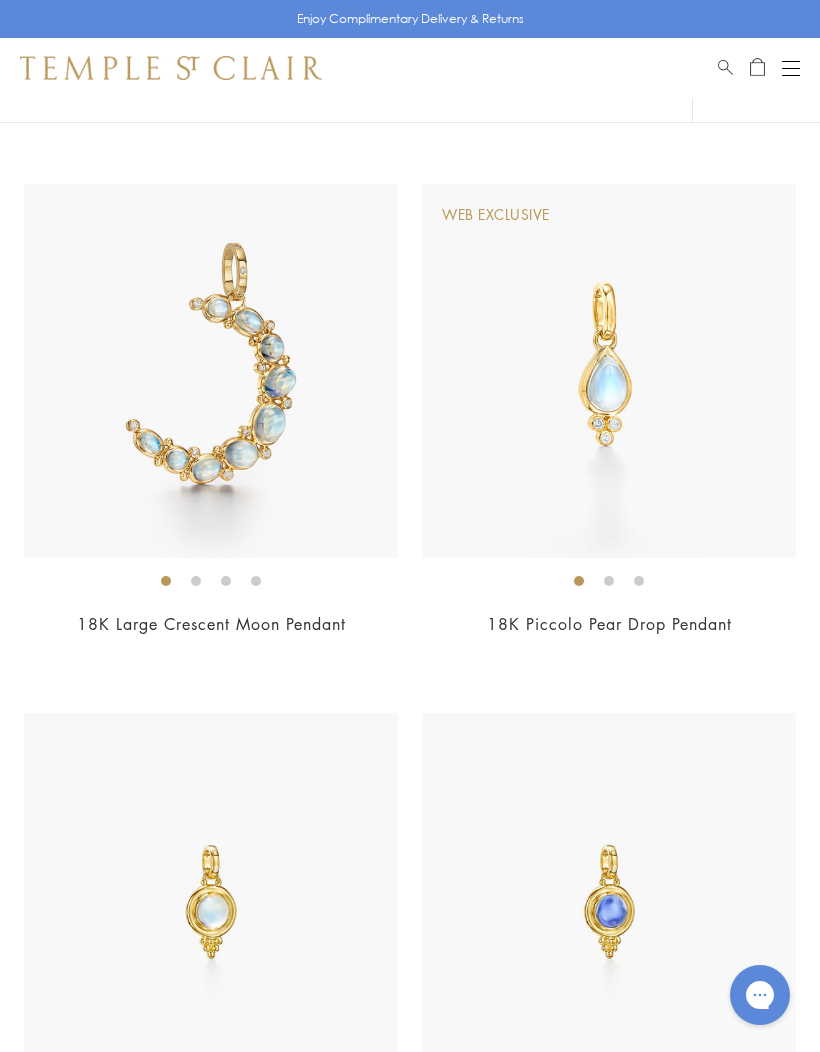click on "18K Piccolo Pear Drop Pendant" at bounding box center [609, 624] 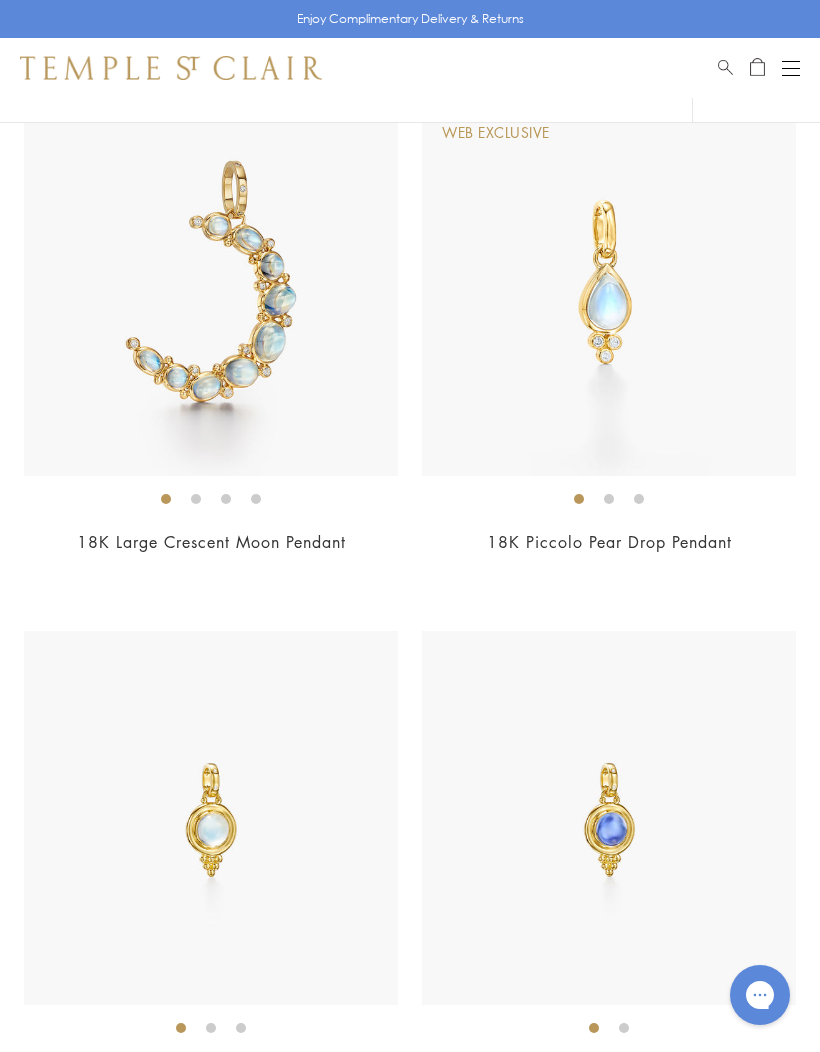 click on "18K Piccolo Pear Drop Pendant" at bounding box center (609, 542) 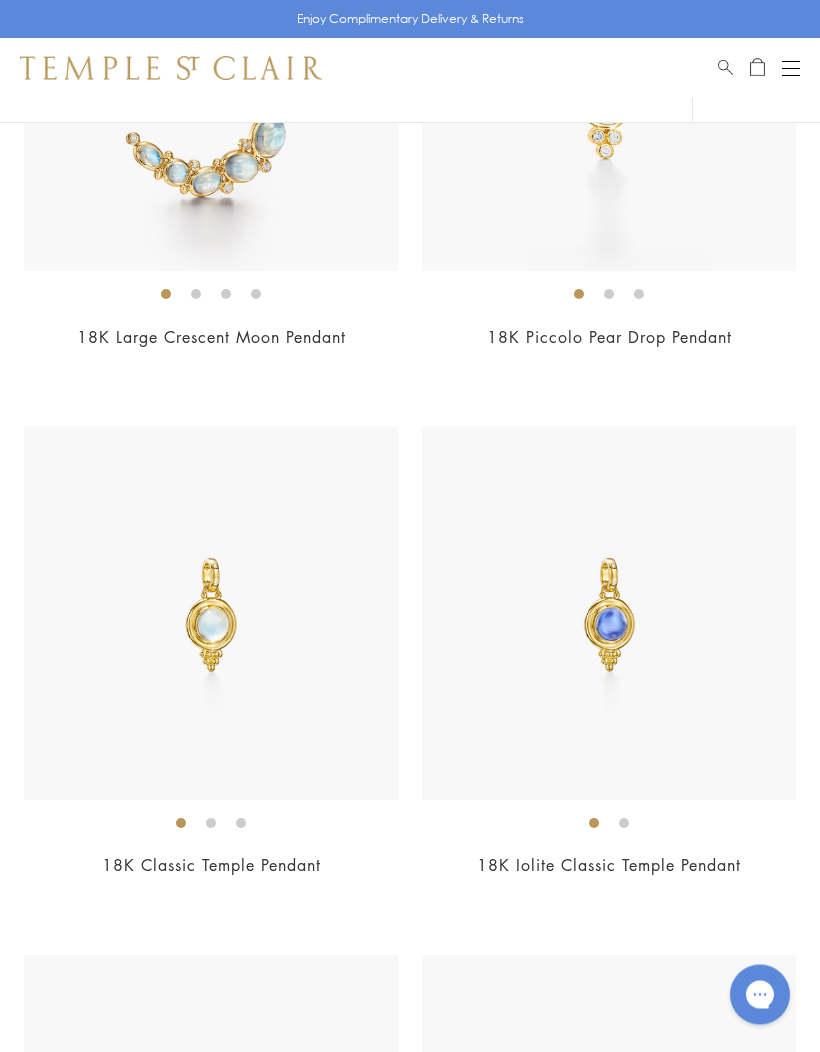 scroll, scrollTop: 8913, scrollLeft: 0, axis: vertical 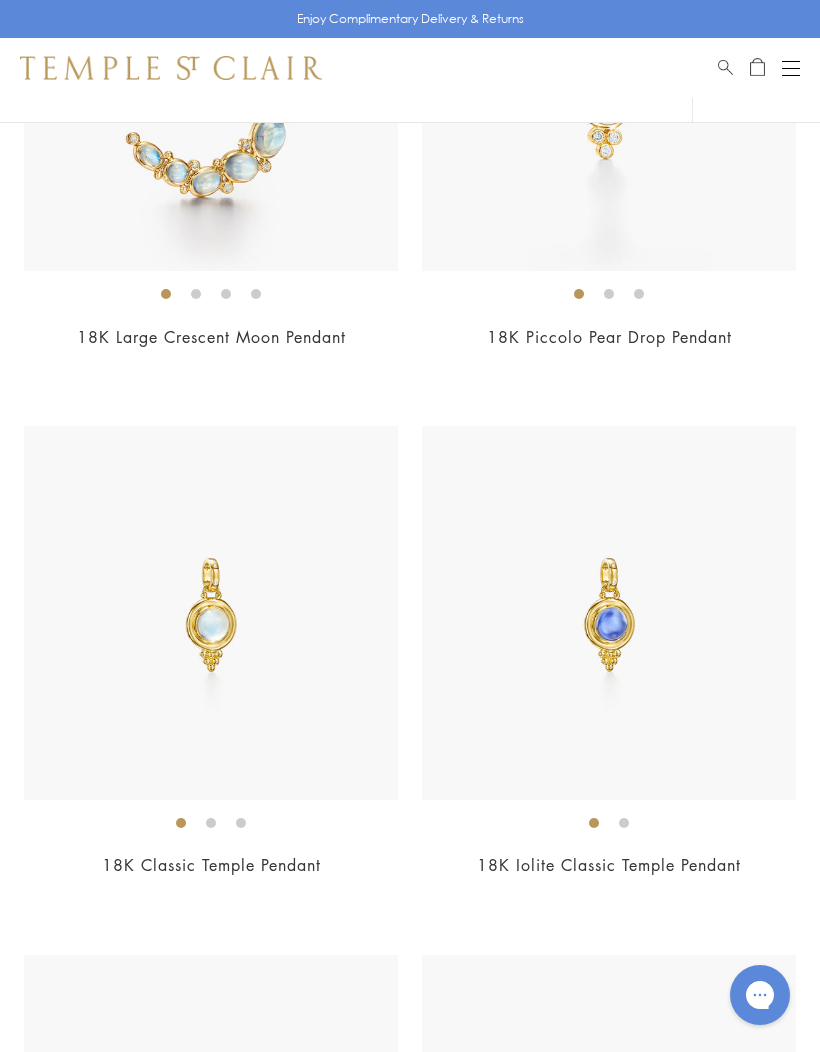 click on "18K Iolite Classic Temple Pendant" at bounding box center (609, 865) 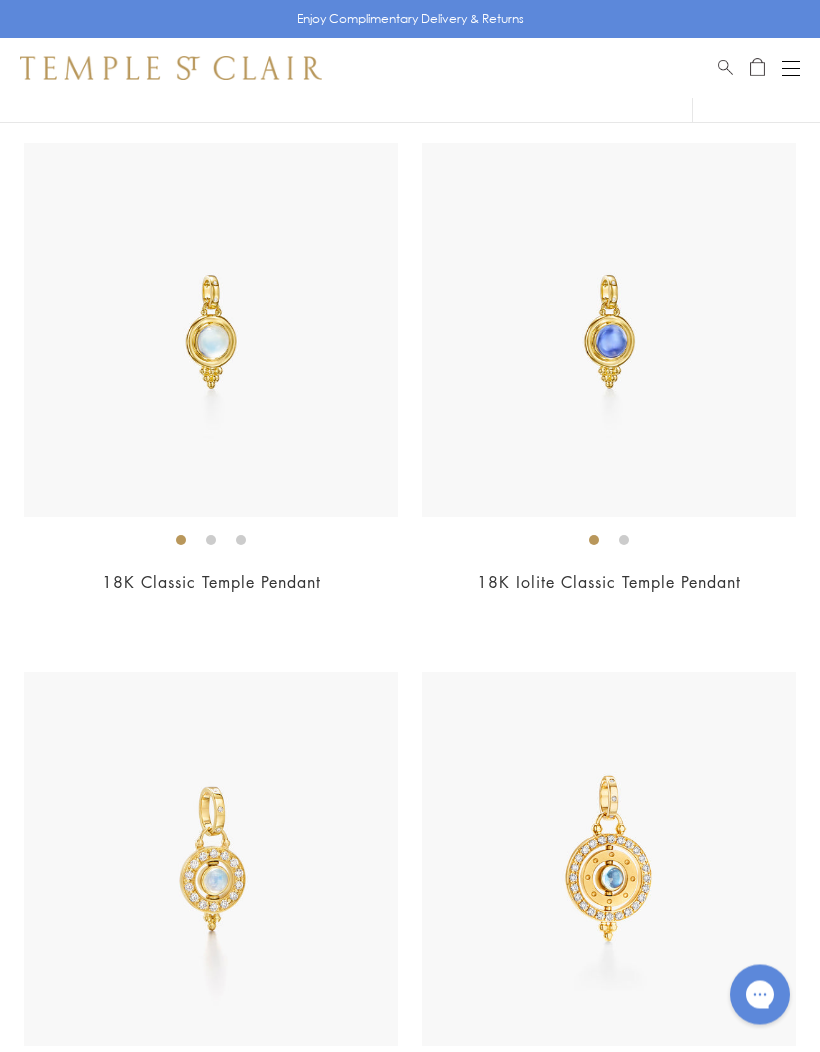 scroll, scrollTop: 9196, scrollLeft: 0, axis: vertical 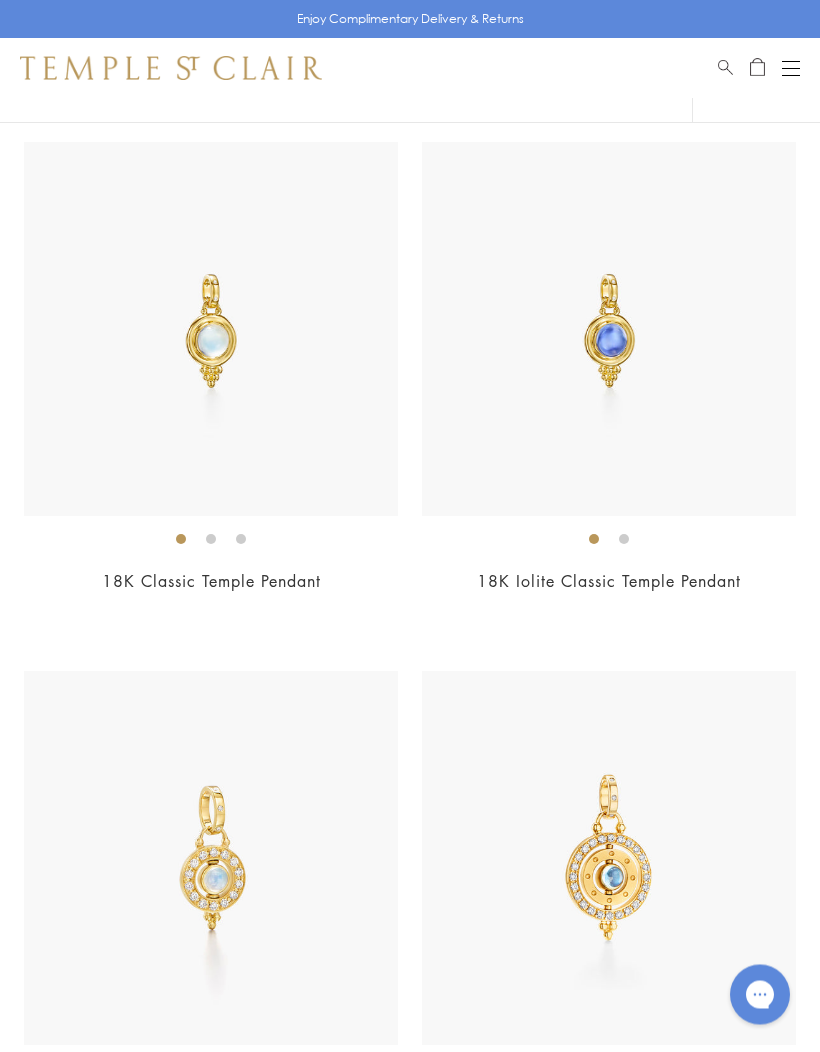 click on "18K Classic Temple Pendant" at bounding box center [211, 582] 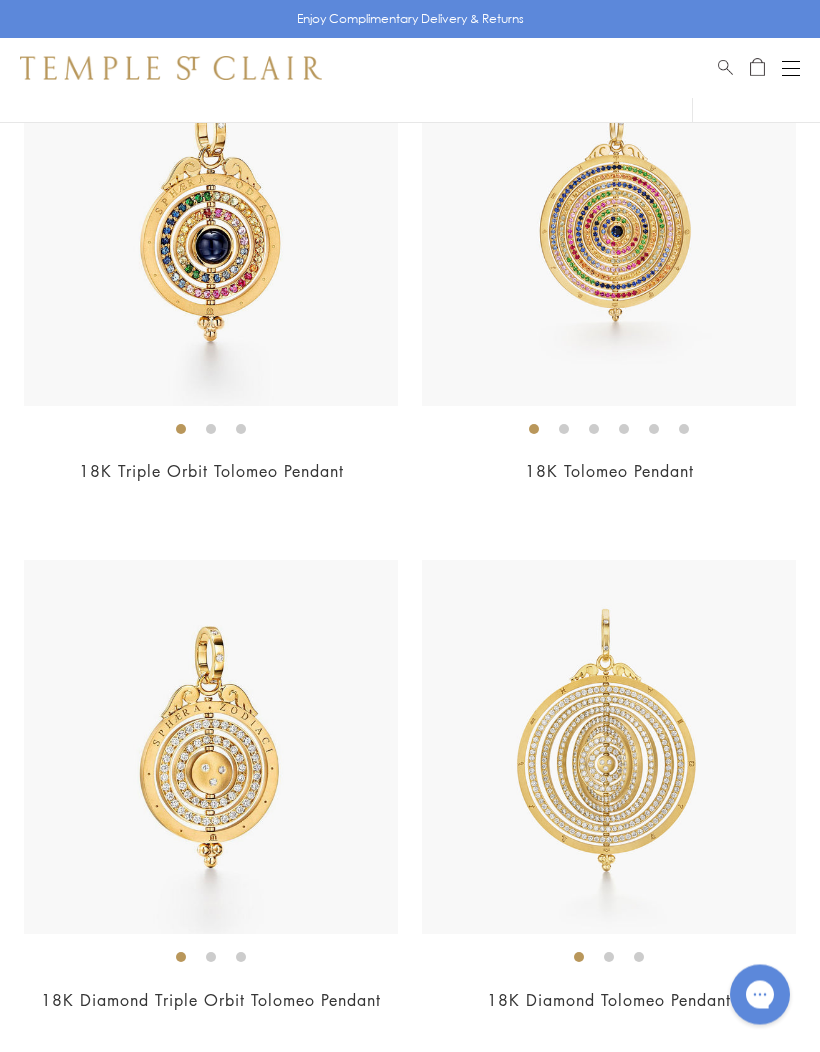 scroll, scrollTop: 10894, scrollLeft: 0, axis: vertical 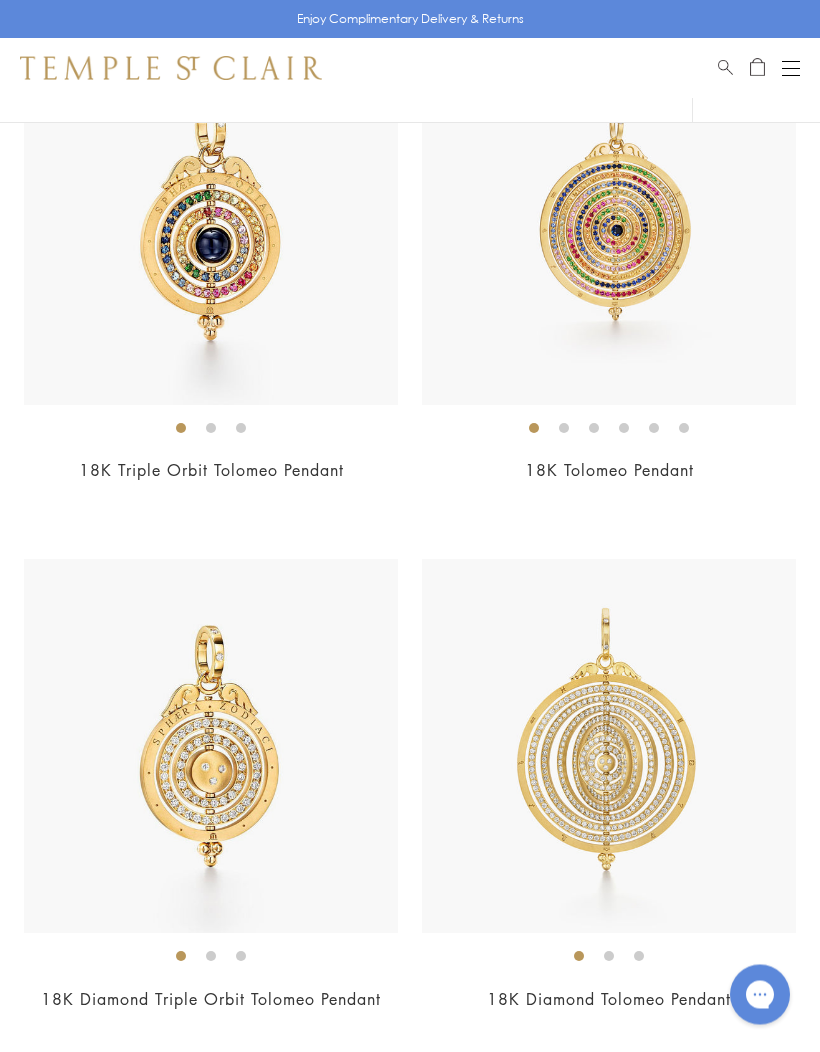 click on "18K Tolomeo Pendant" at bounding box center (609, 471) 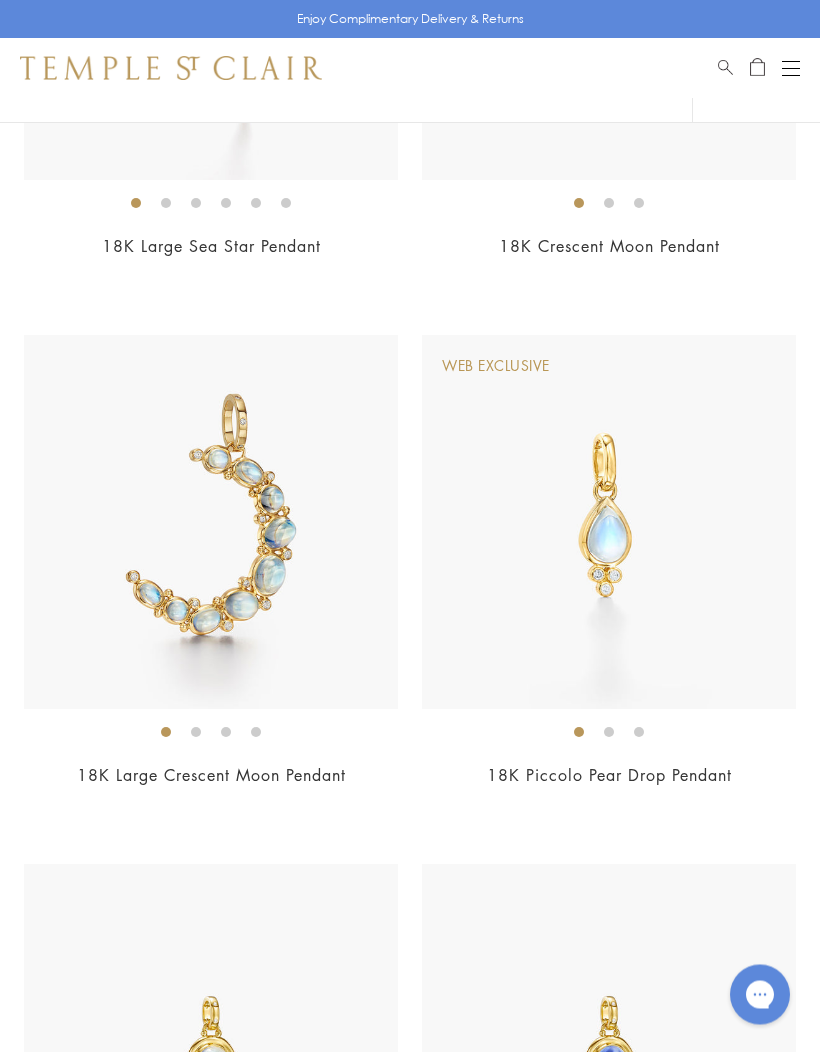 scroll, scrollTop: 8475, scrollLeft: 0, axis: vertical 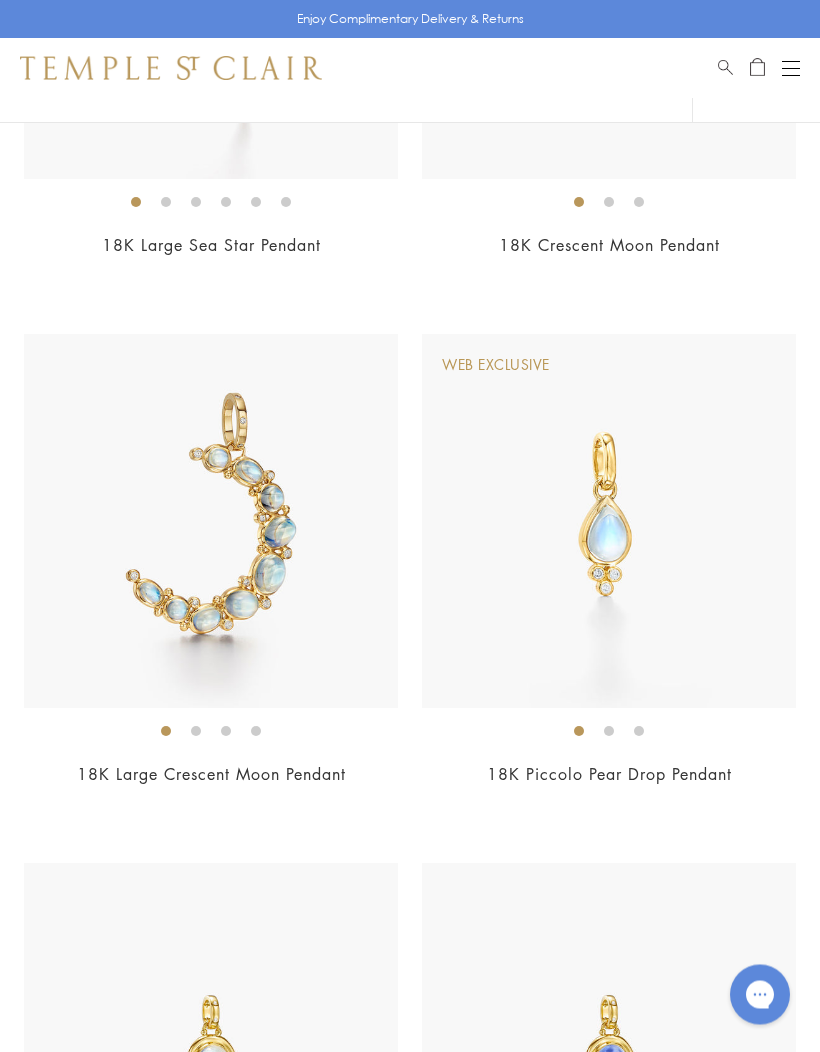 click at bounding box center [609, 522] 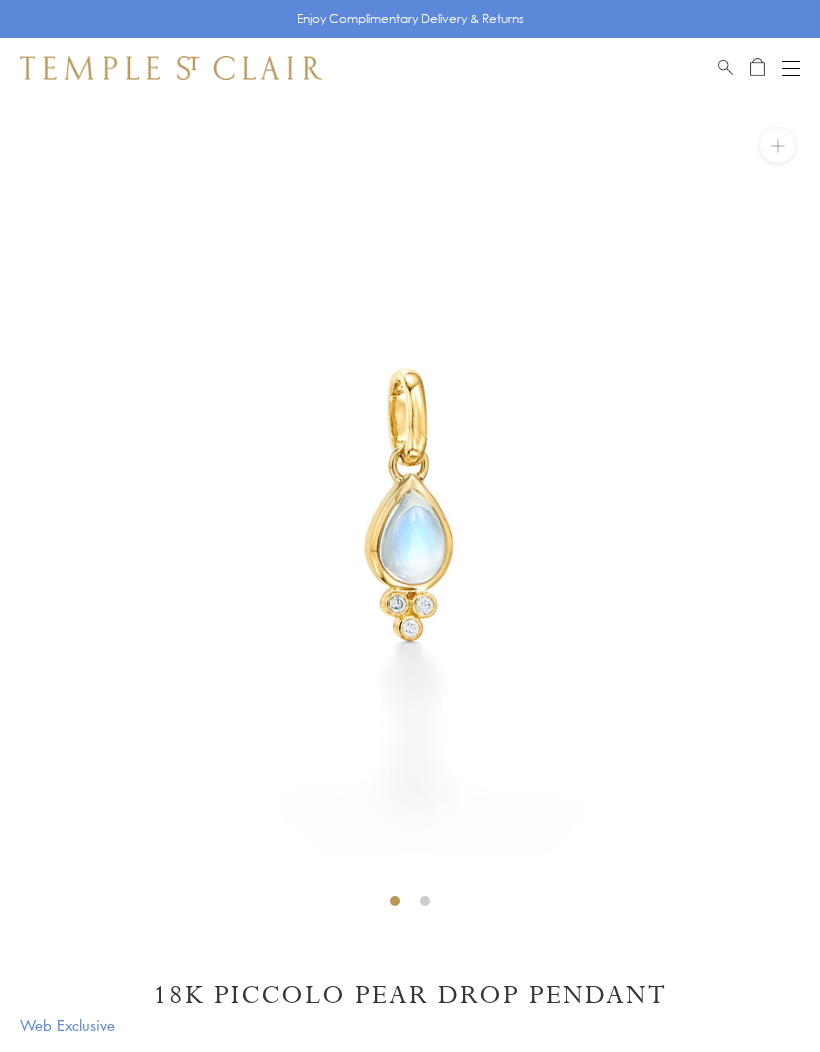 scroll, scrollTop: 0, scrollLeft: 0, axis: both 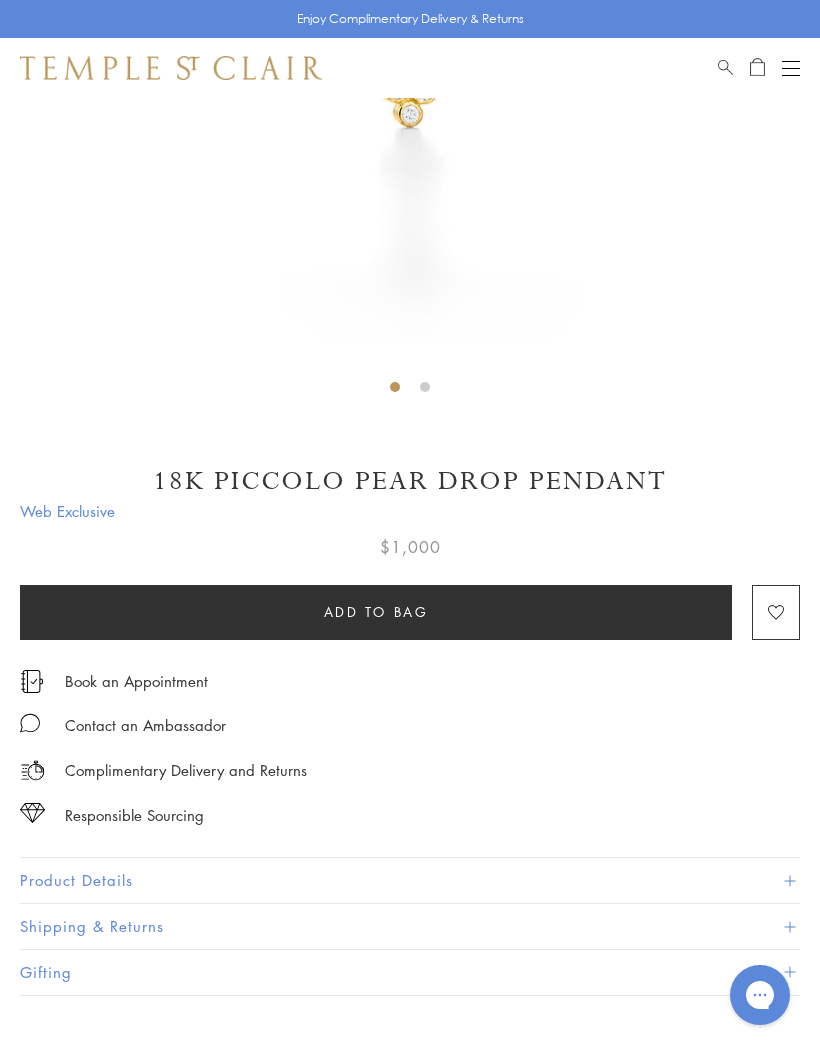 click on "Product Details" at bounding box center (410, 880) 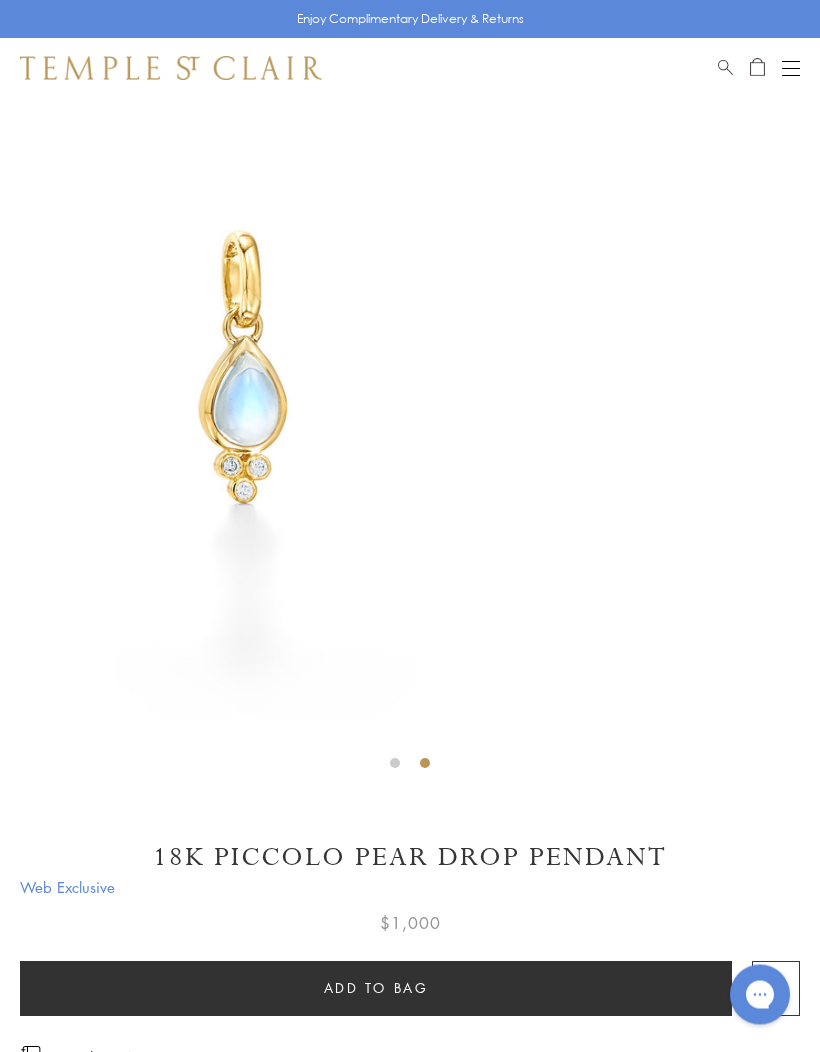 scroll, scrollTop: 138, scrollLeft: 0, axis: vertical 